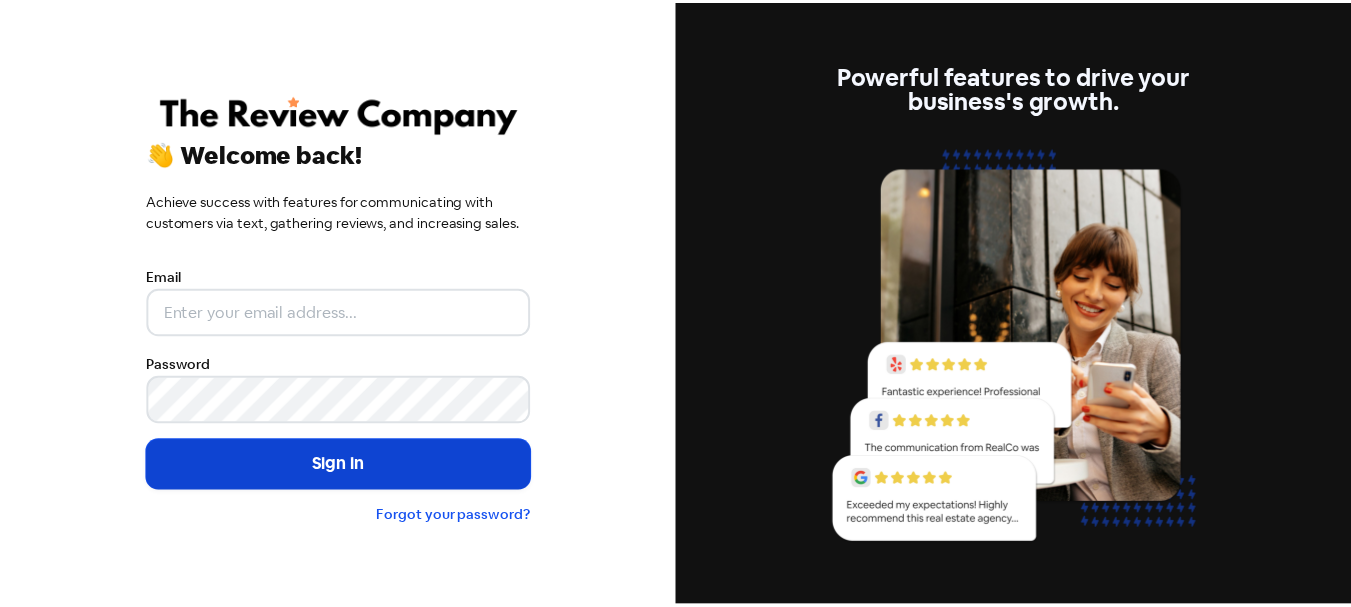 scroll, scrollTop: 0, scrollLeft: 0, axis: both 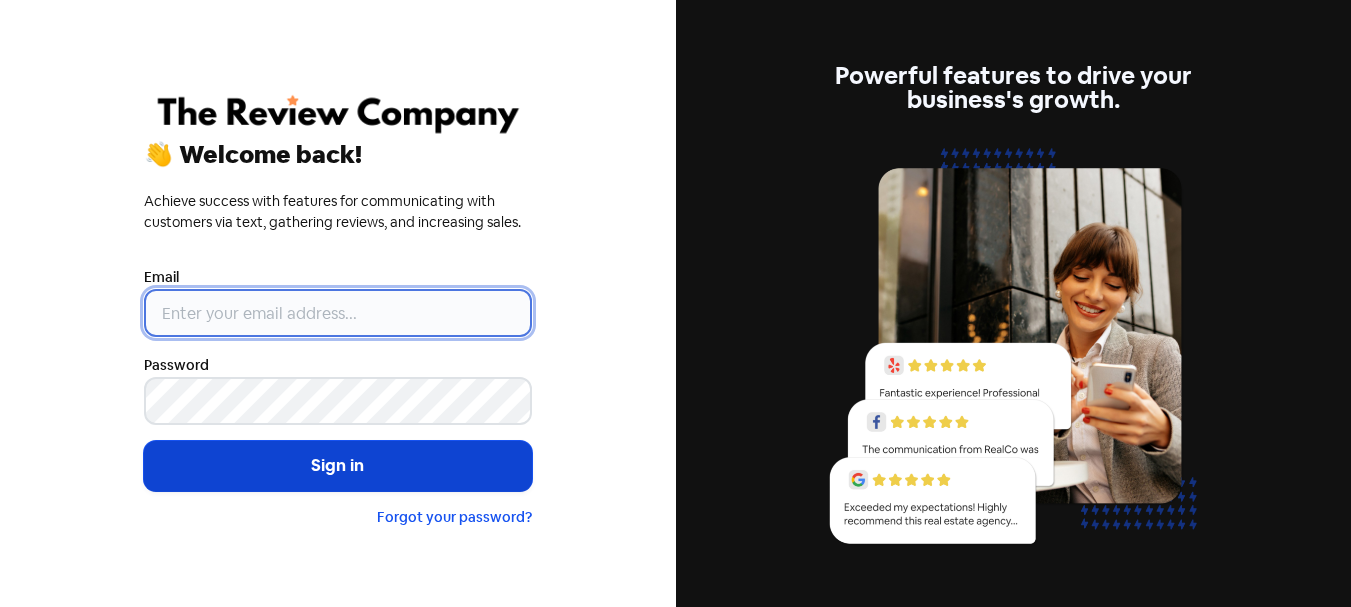 type on "[USERNAME]@example.com.au" 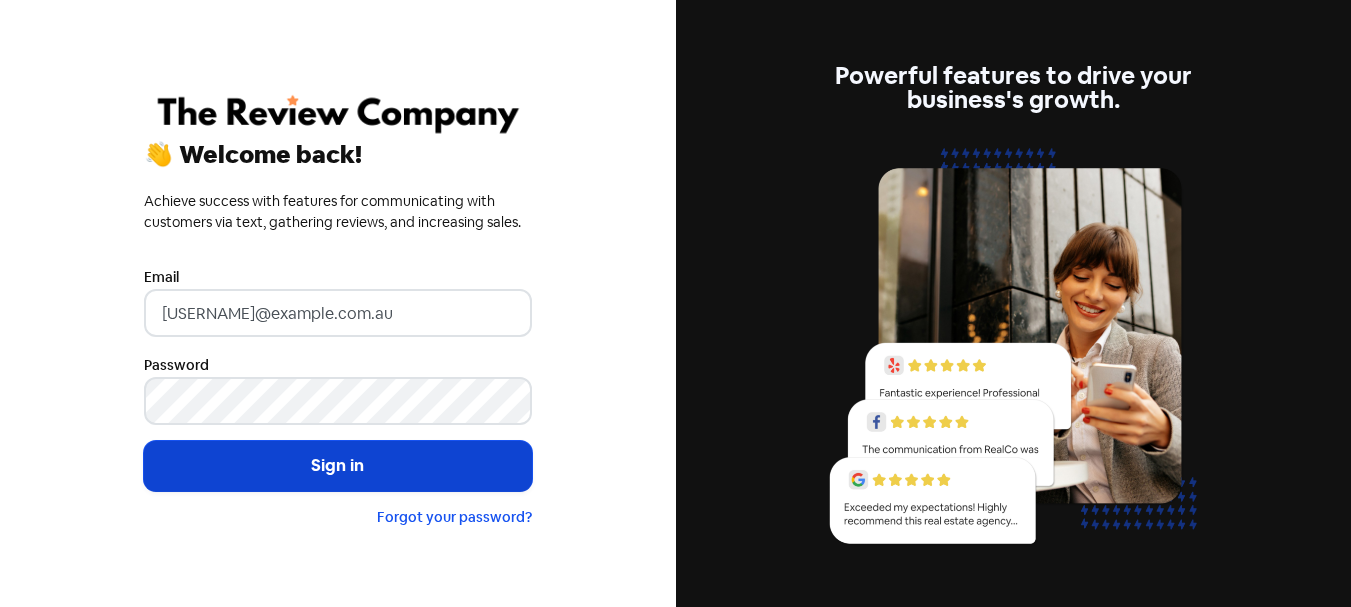click on "Sign in" at bounding box center (338, 466) 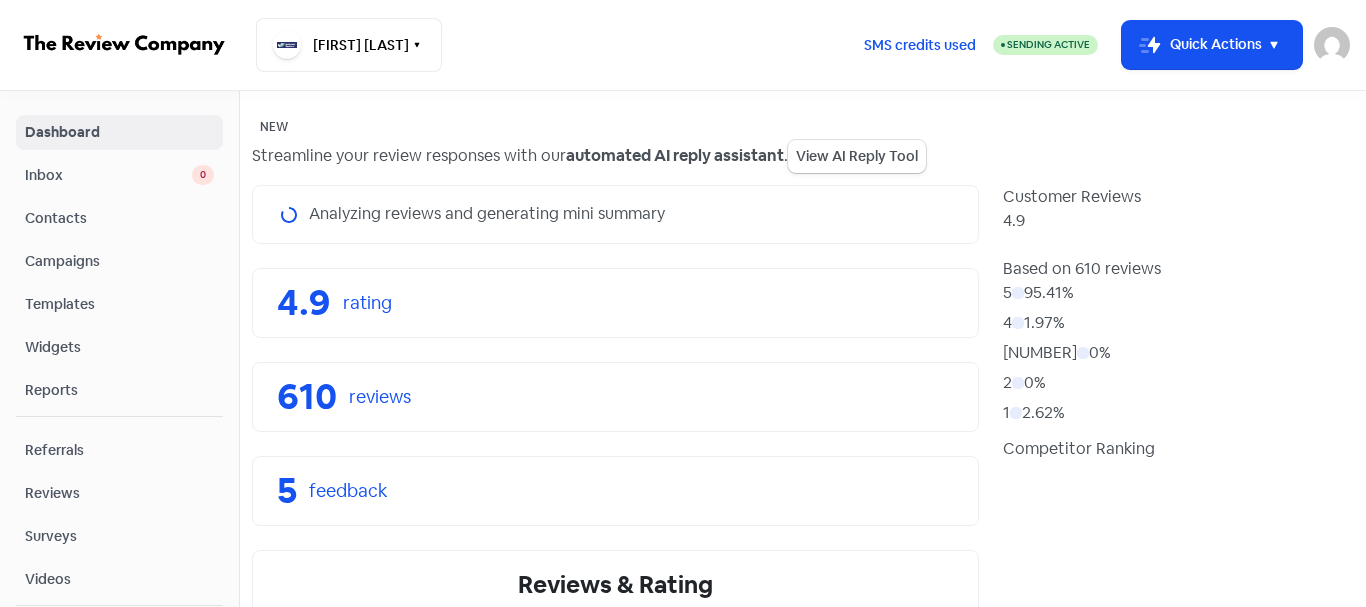 scroll, scrollTop: 0, scrollLeft: 0, axis: both 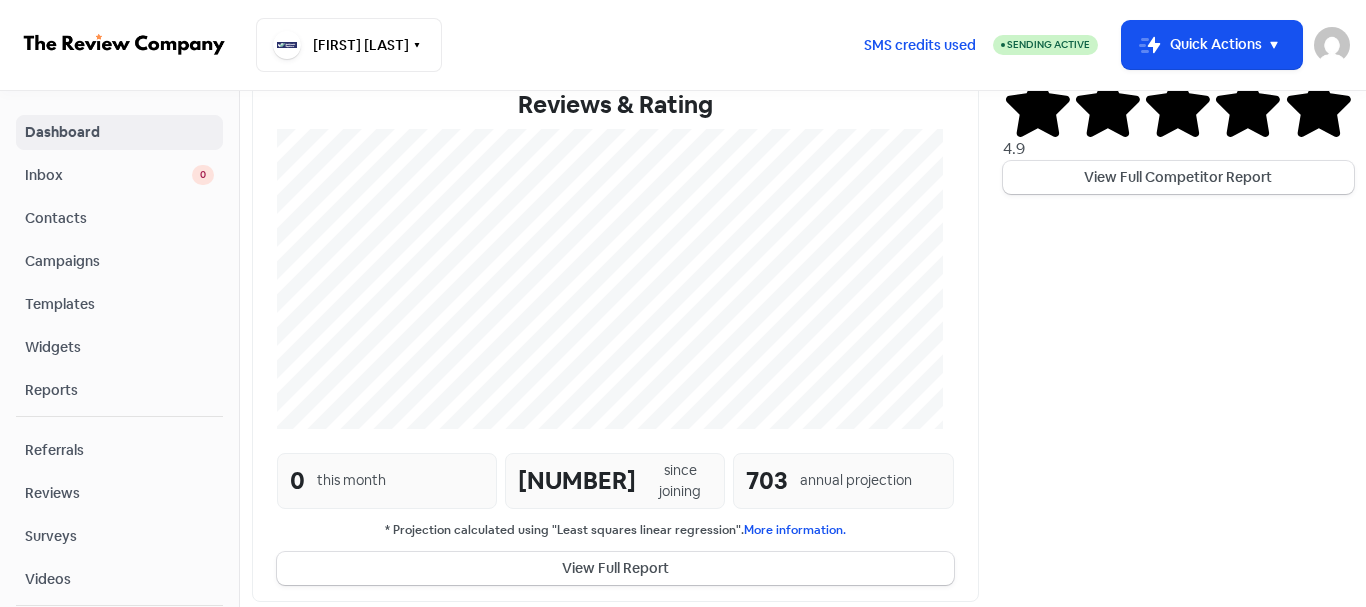click on "Contacts" at bounding box center [119, 218] 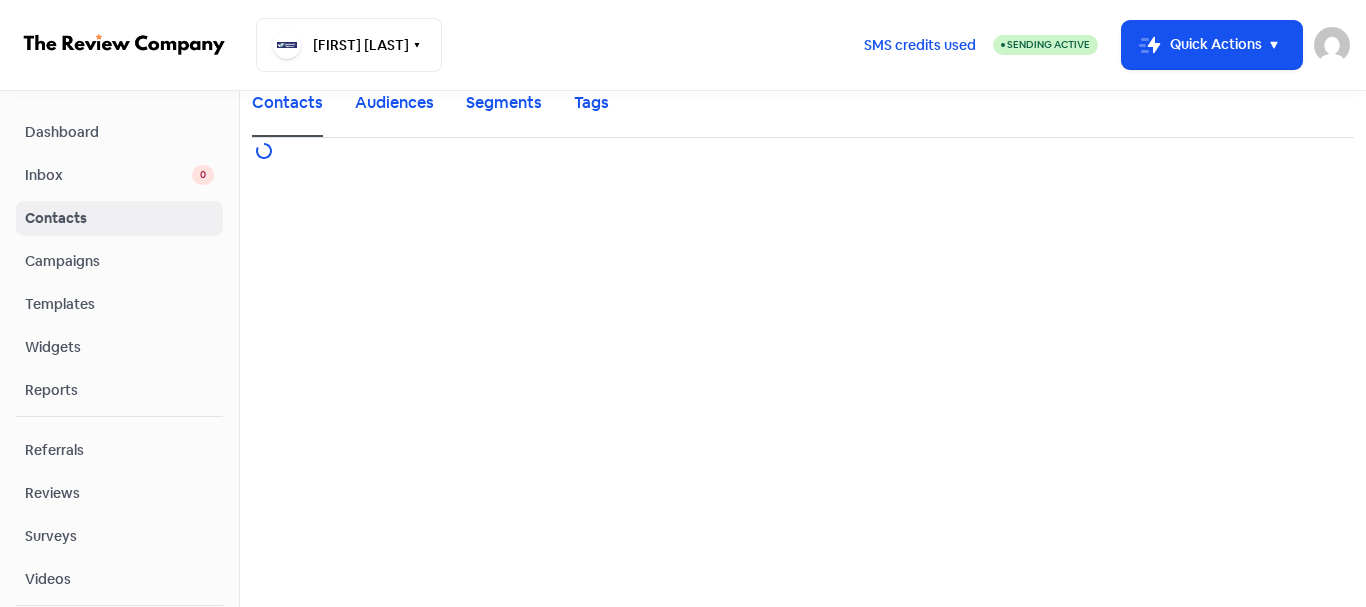 scroll, scrollTop: 0, scrollLeft: 0, axis: both 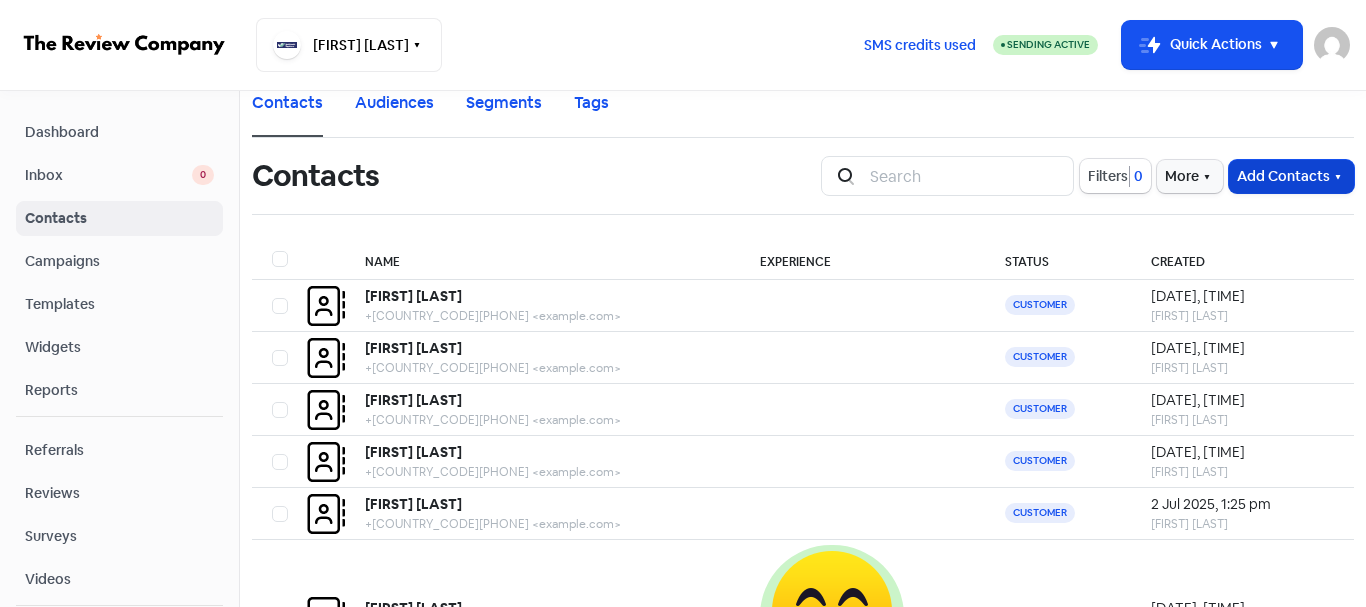 click on "Add Contacts" at bounding box center (1291, 176) 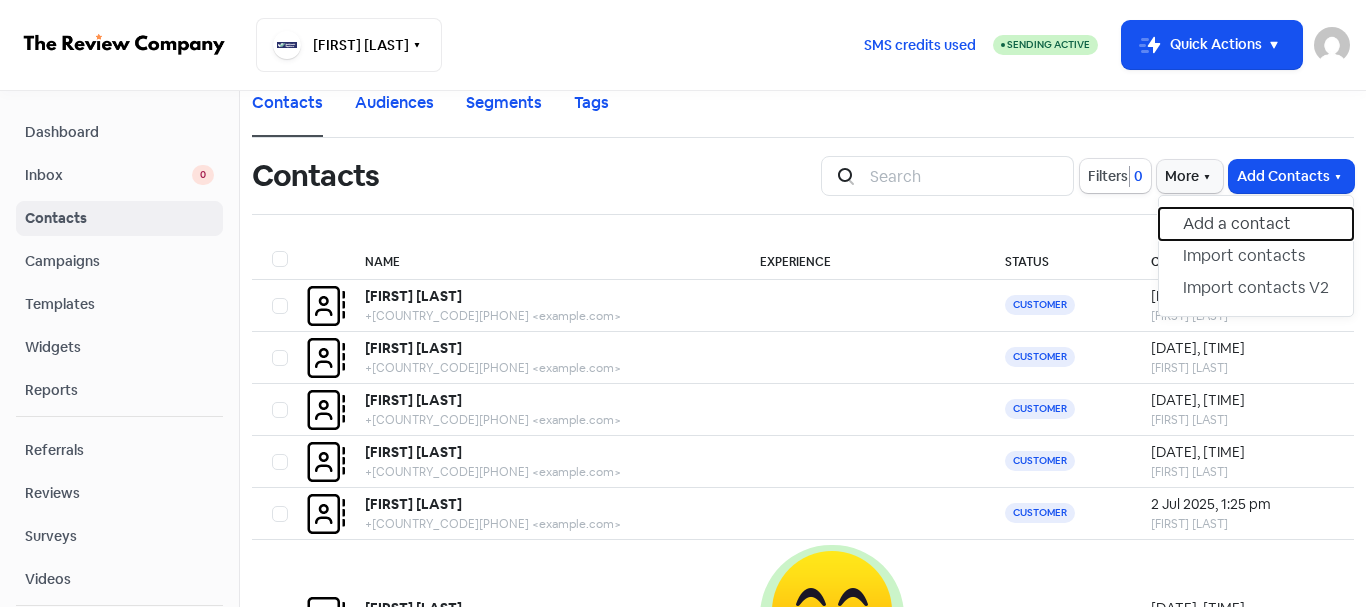 click on "Add a contact" at bounding box center (1256, 224) 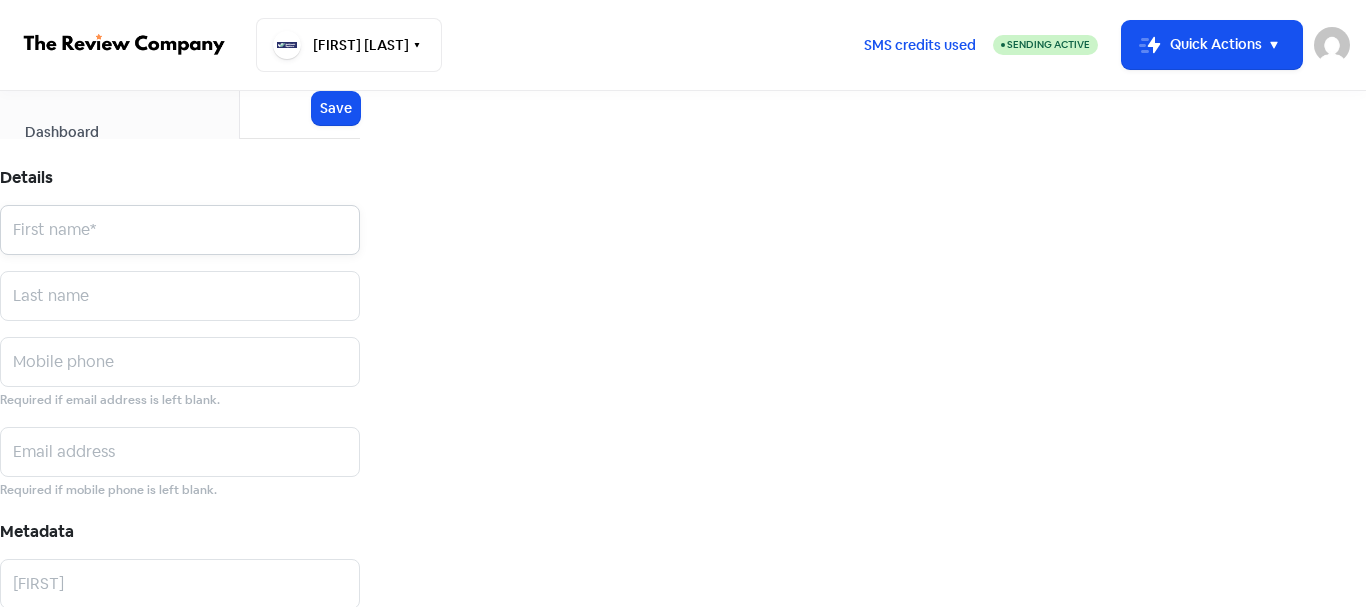 paste on "[FIRST] [LAST]" 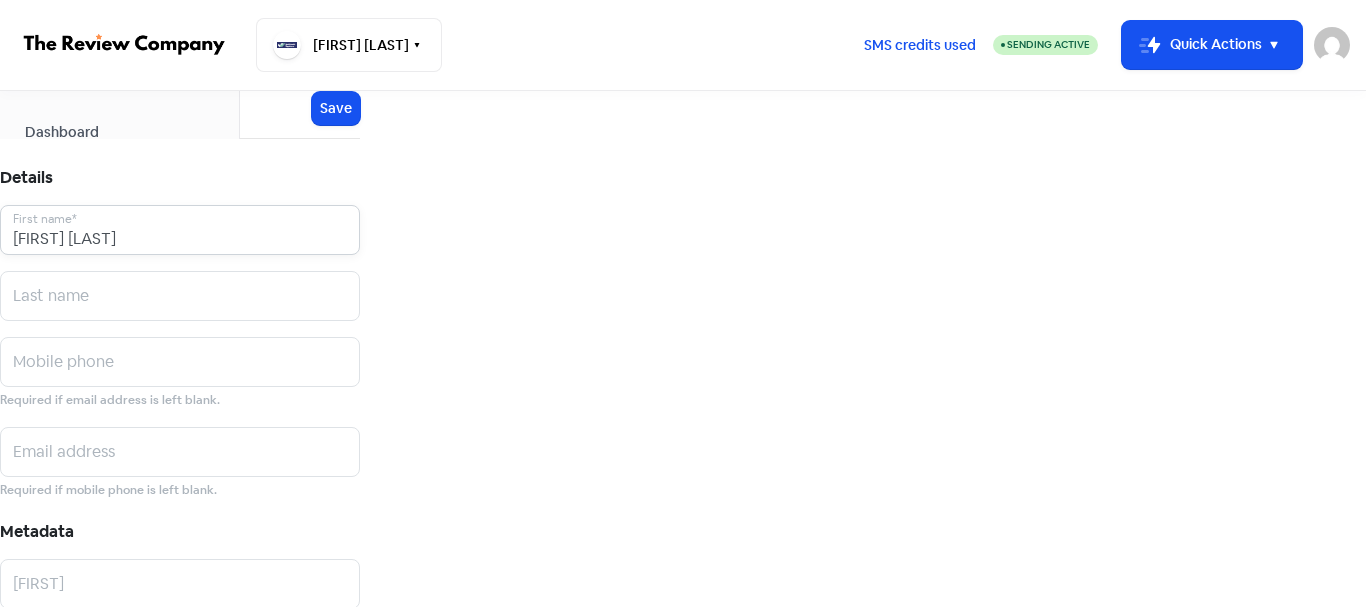 click on "[FIRST] [LAST]" at bounding box center [180, 230] 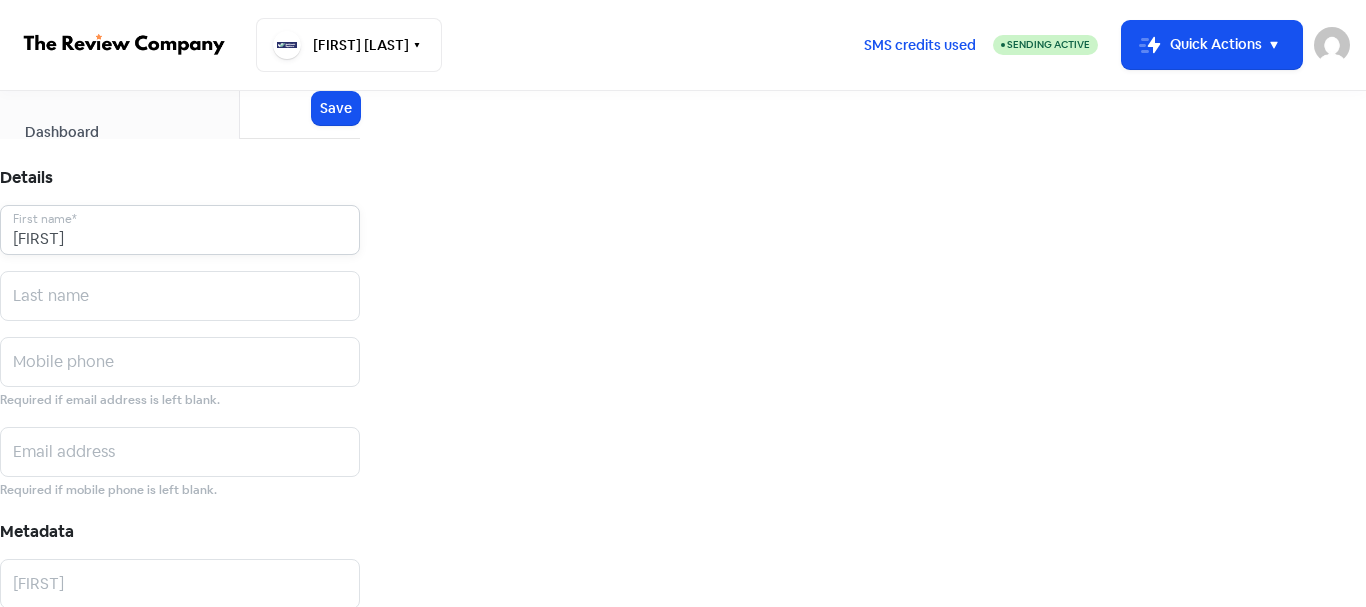 type on "[FIRST]" 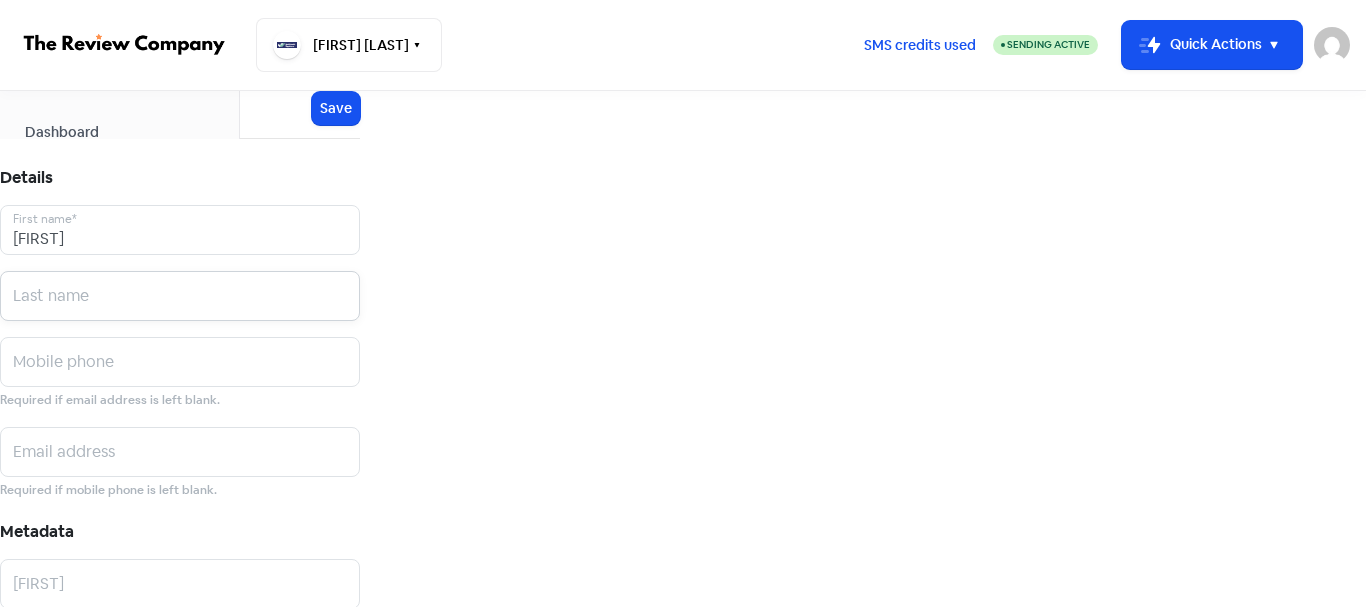 paste on "[LAST]" 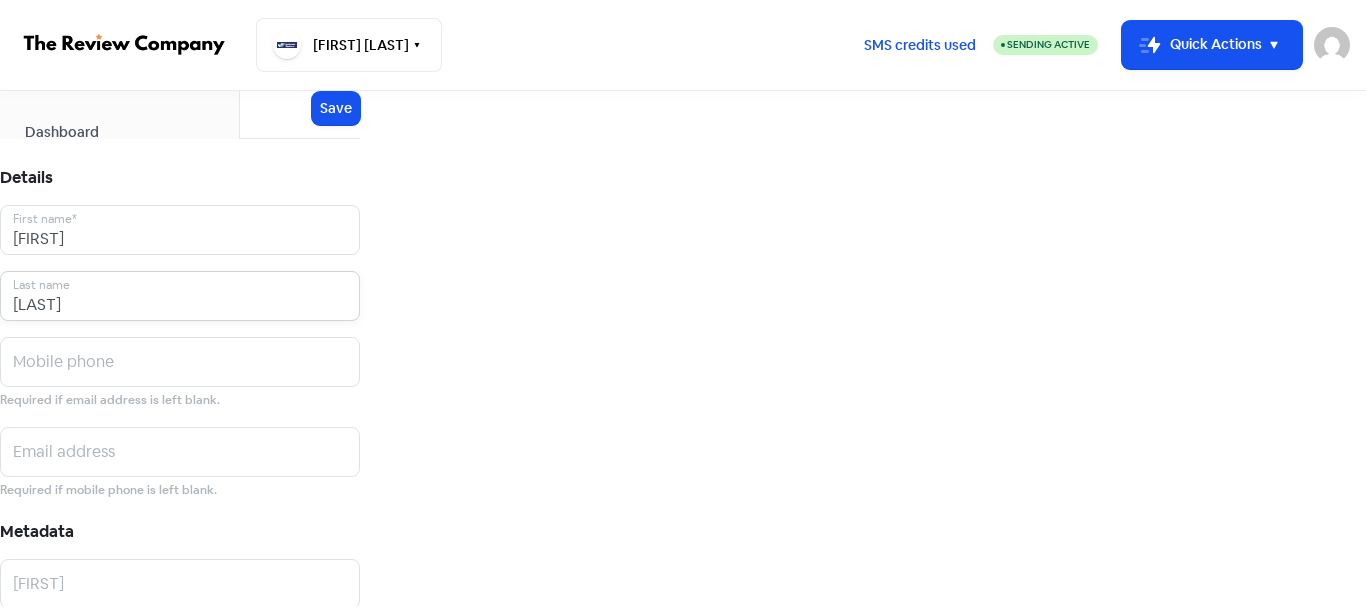 type on "[LAST]" 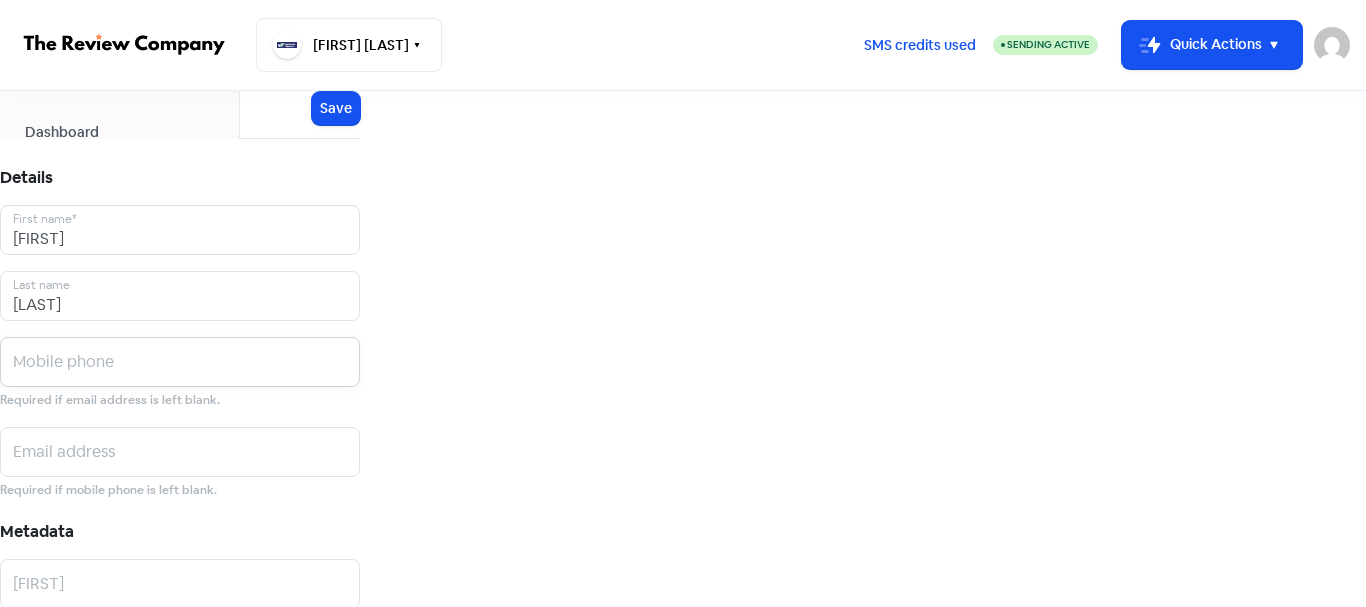 click at bounding box center (180, 230) 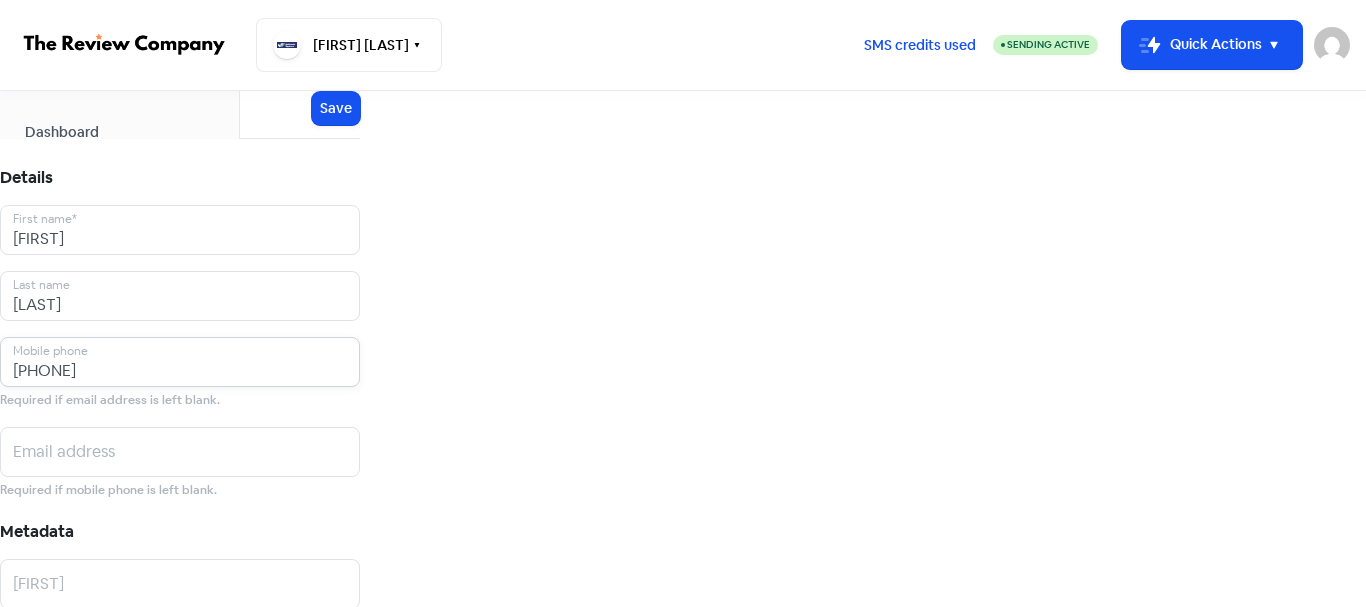 type on "[PHONE]" 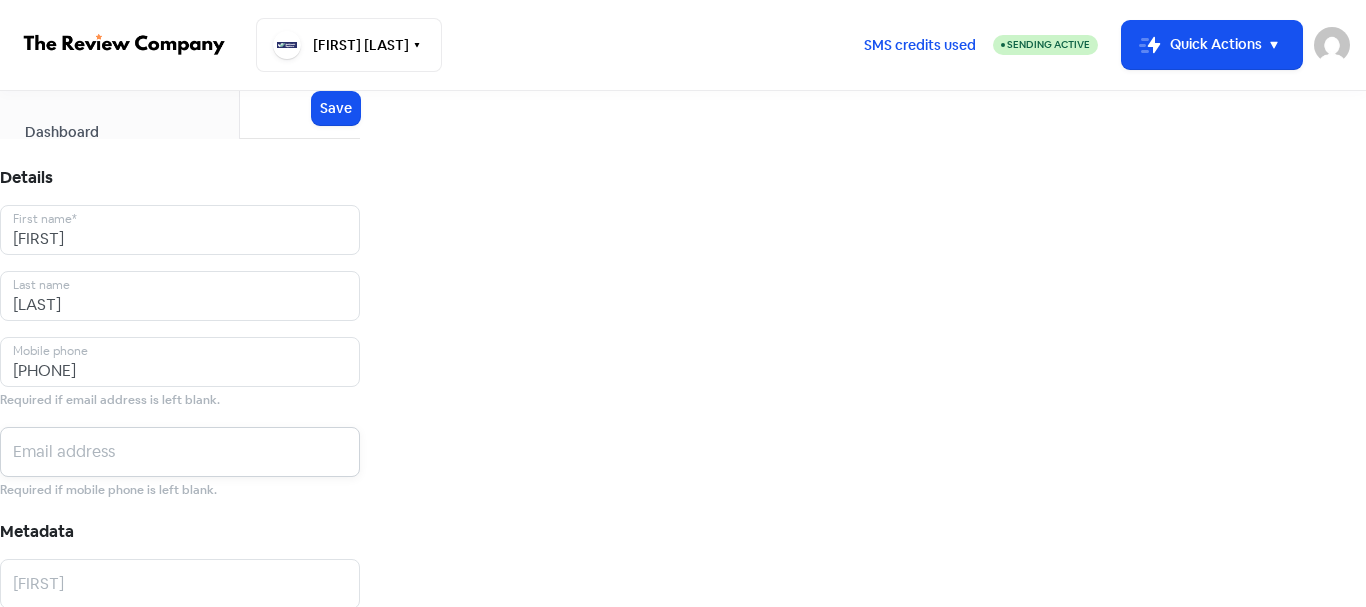 click at bounding box center (180, 230) 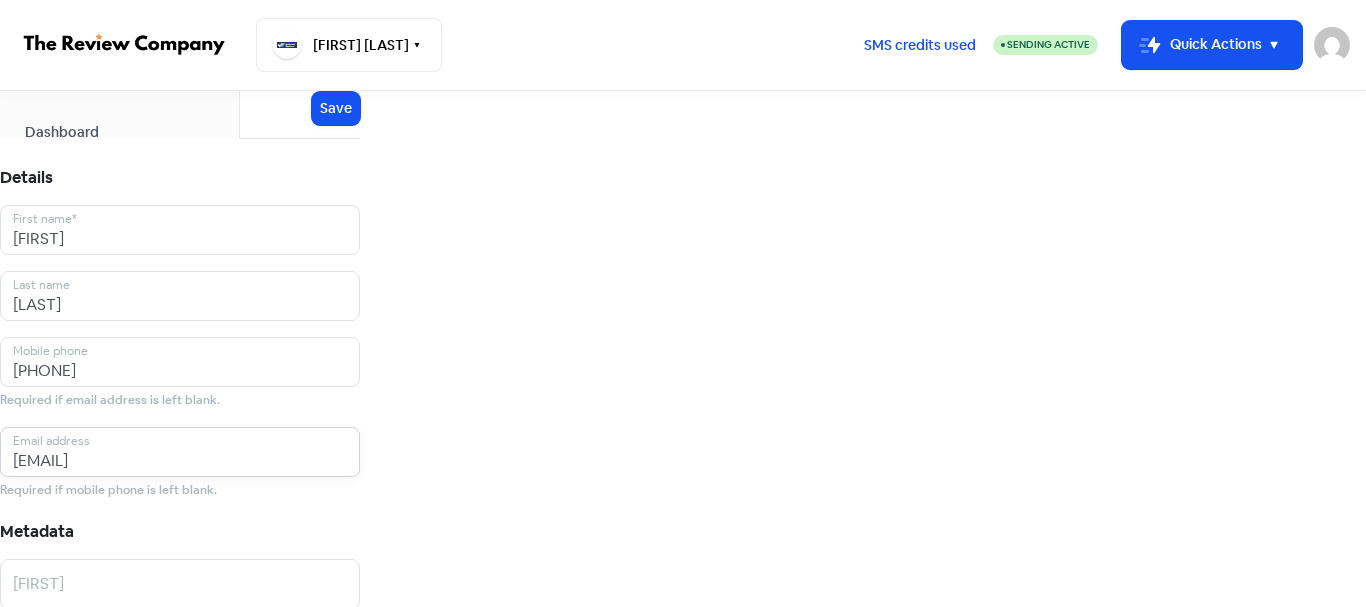 type on "[EMAIL]" 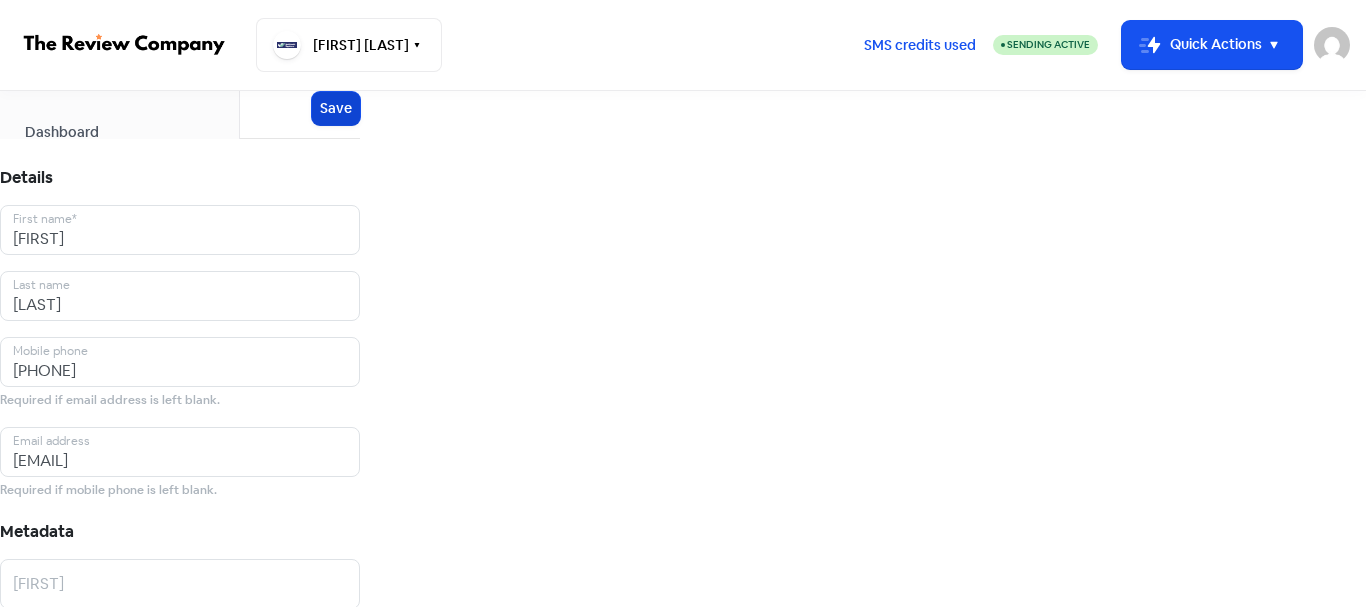 click on "Save" at bounding box center (336, 108) 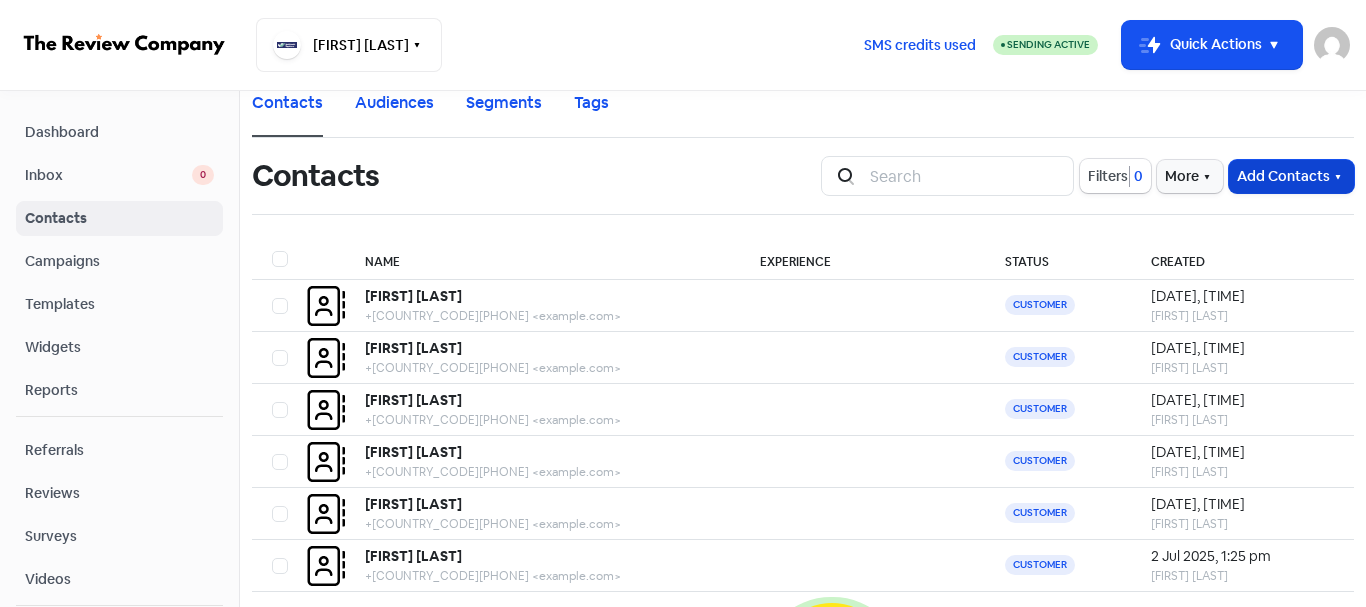 click on "Add Contacts" at bounding box center [1291, 176] 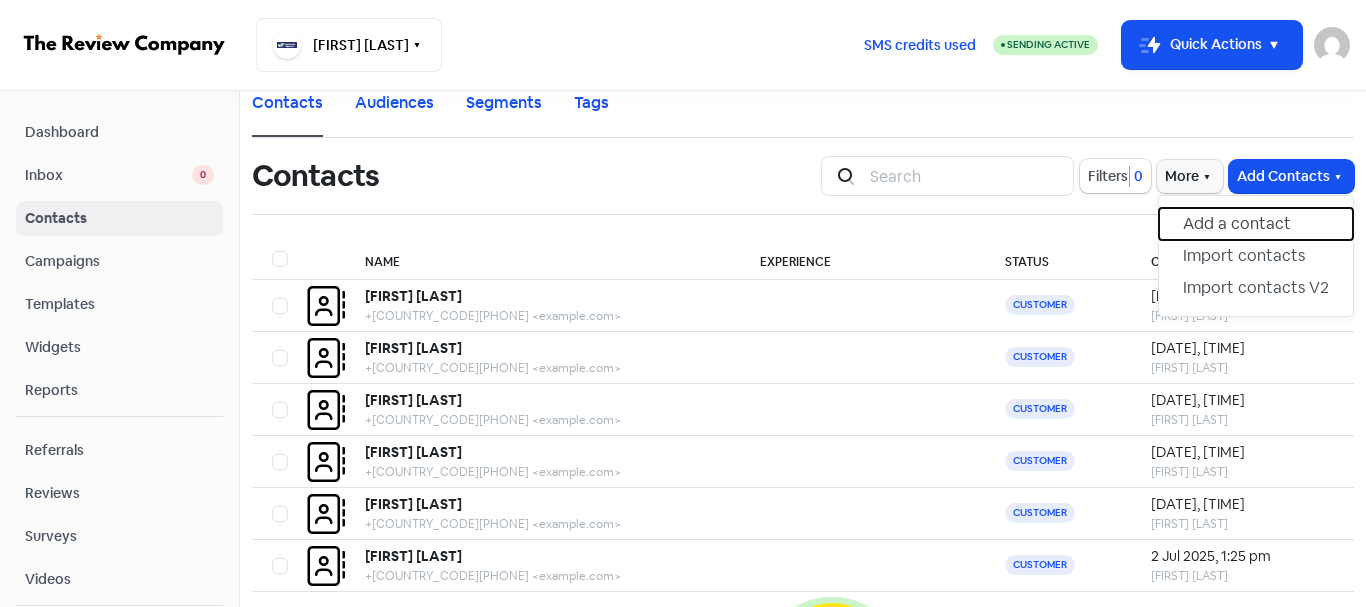 click on "Add a contact" at bounding box center (1256, 224) 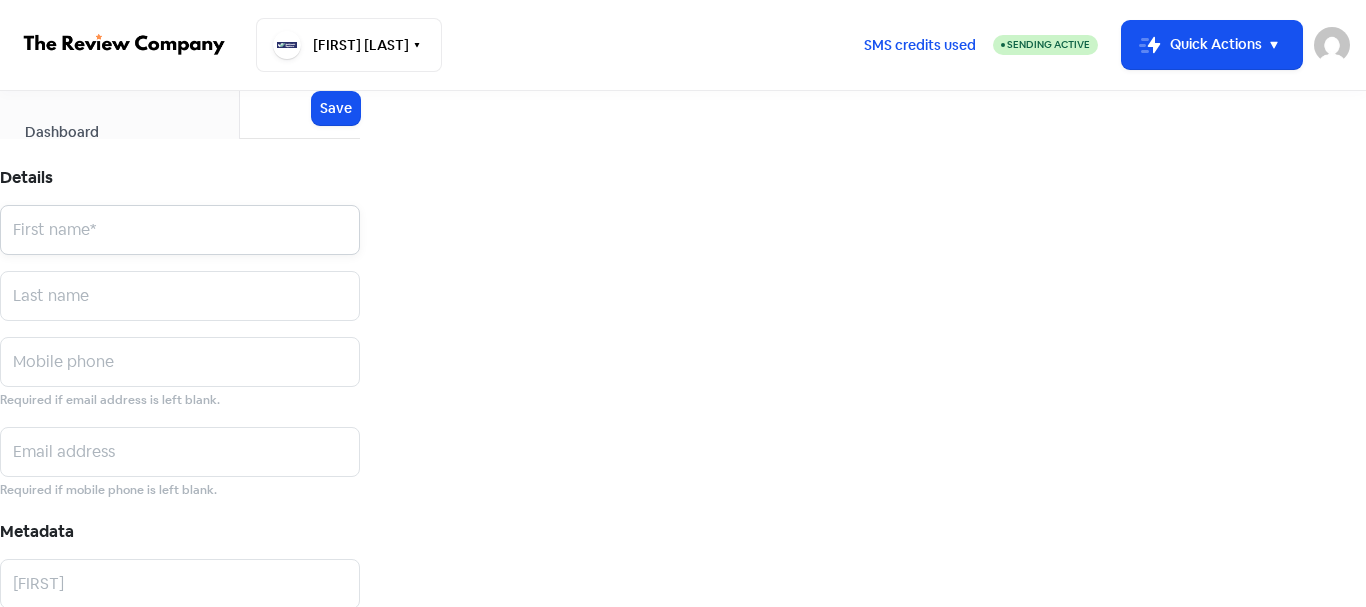 click at bounding box center [180, 230] 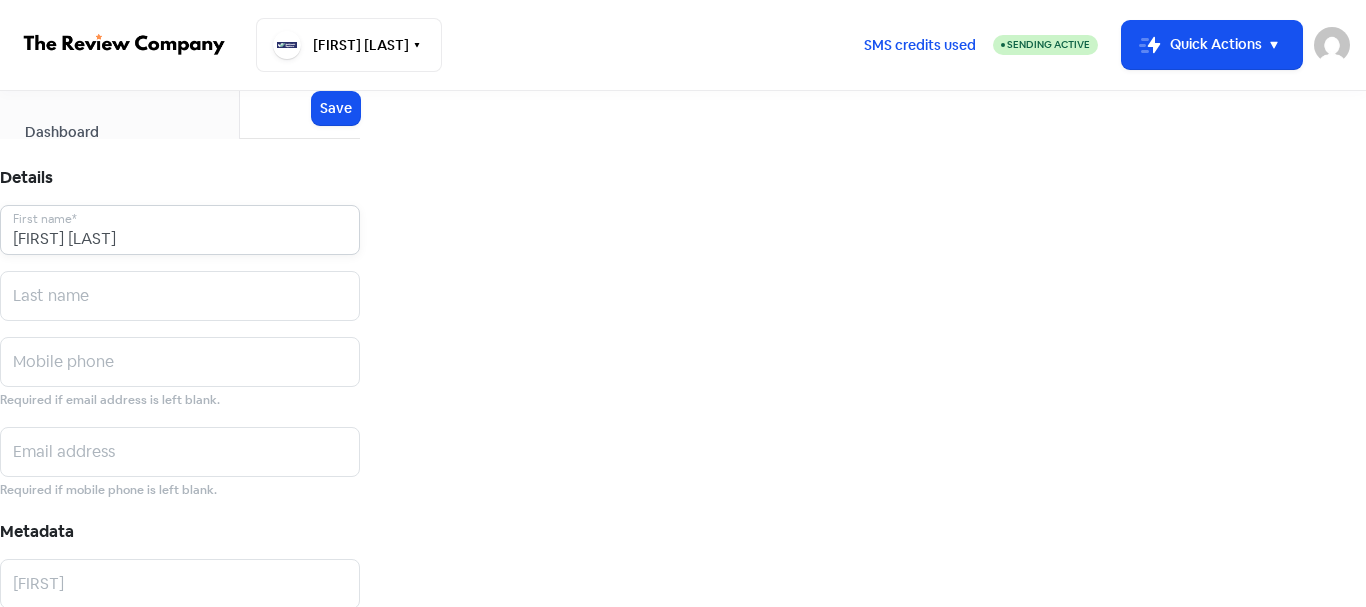 click on "[FIRST] [LAST]" at bounding box center (180, 230) 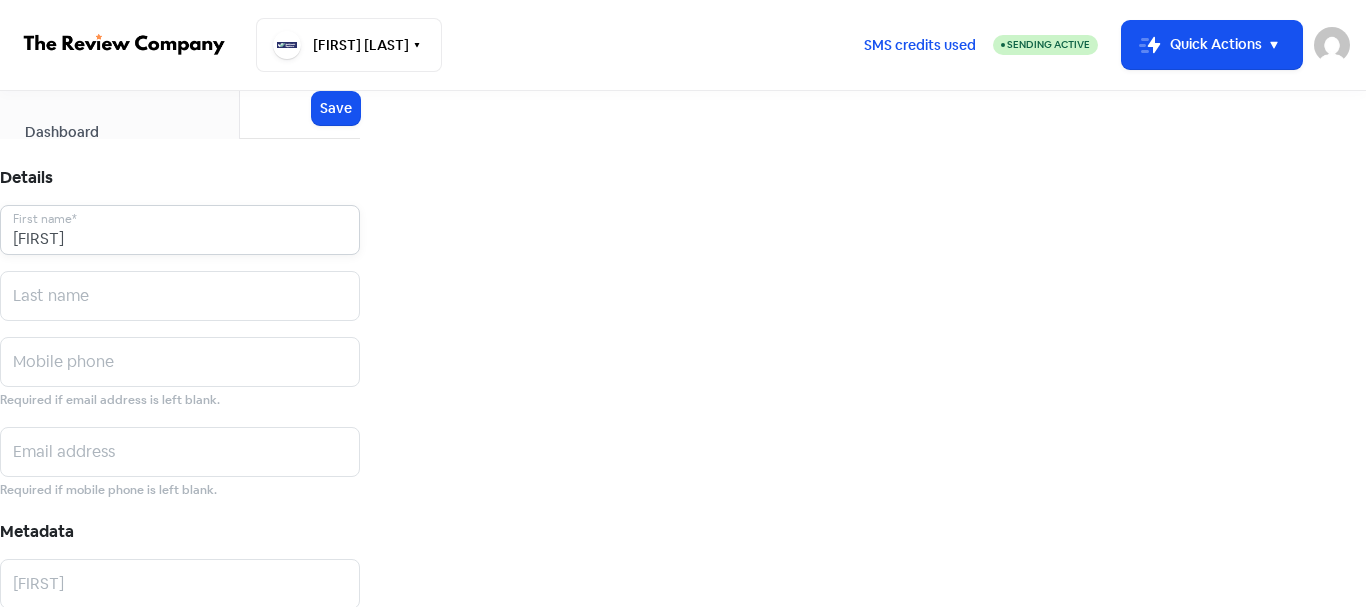 type on "[FIRST]" 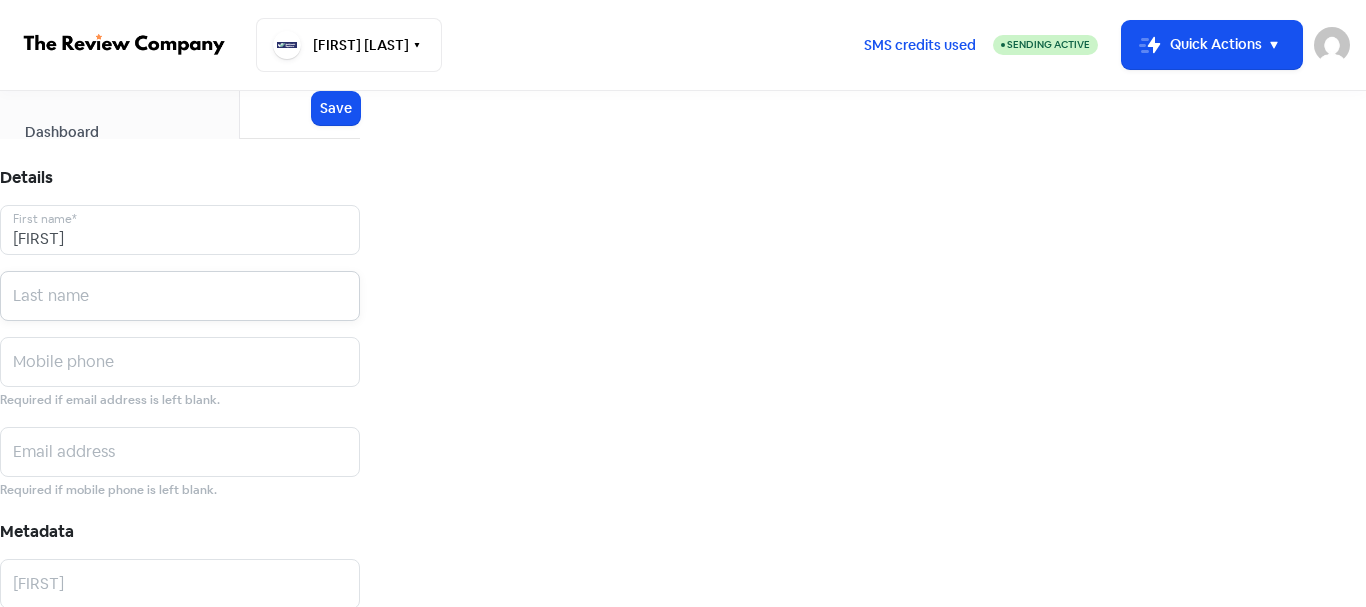 paste on "[LAST]" 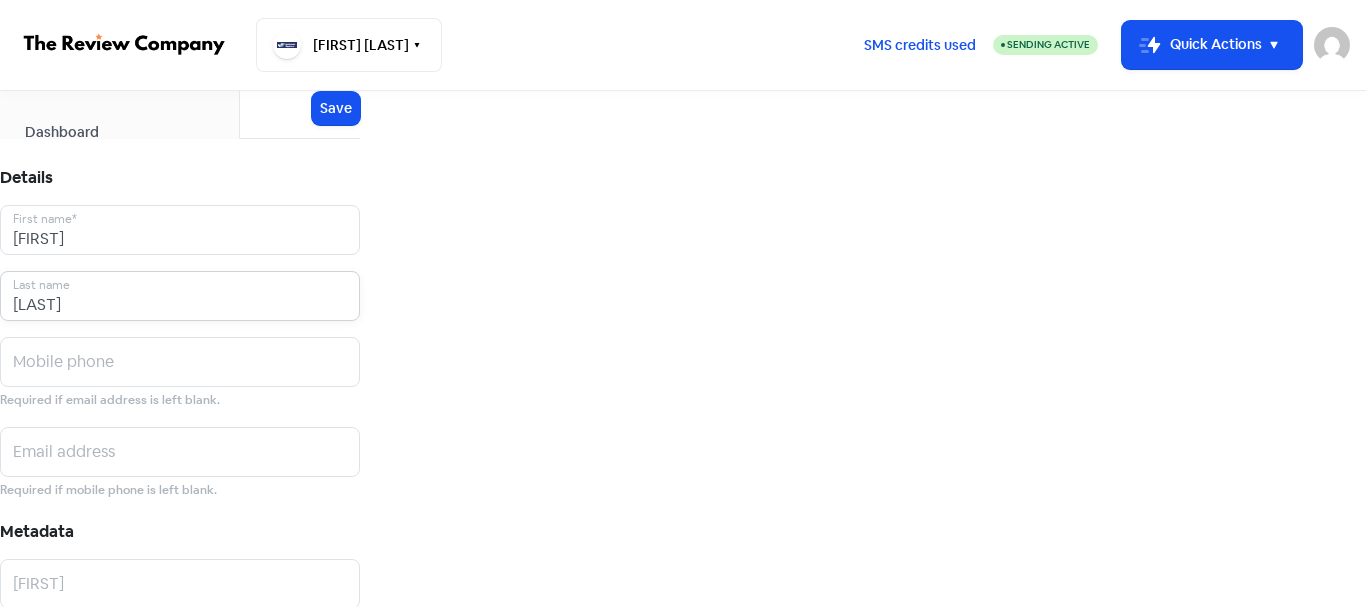 type on "[LAST]" 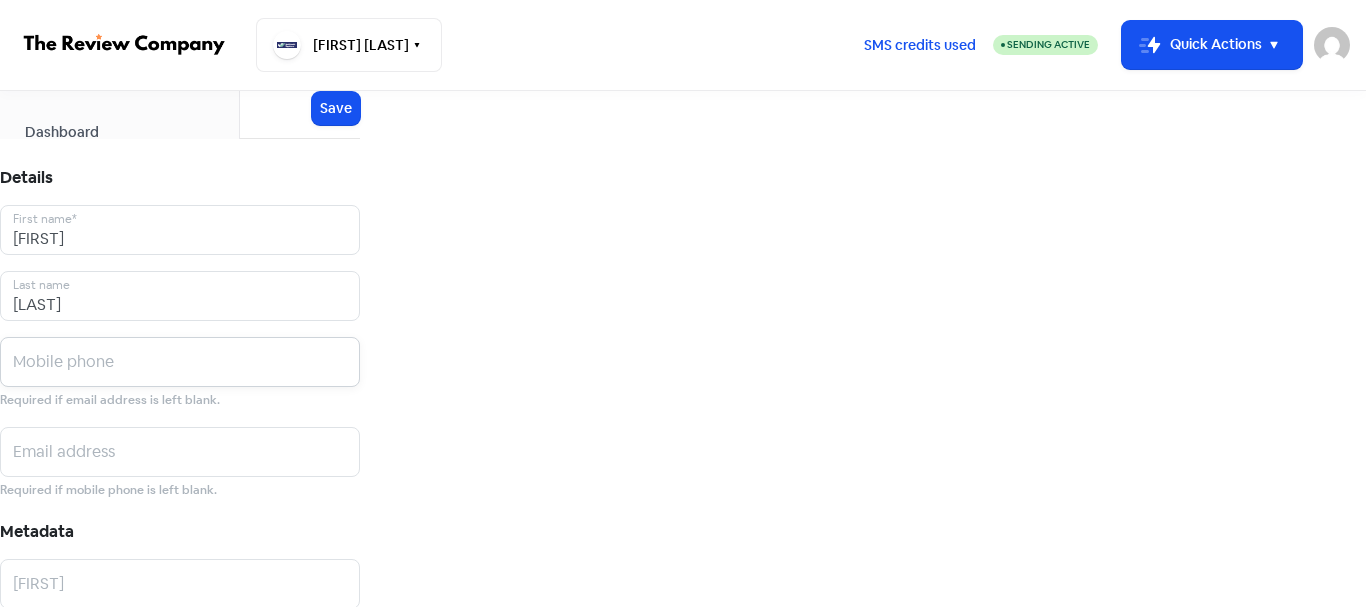 paste on "[PHONE]" 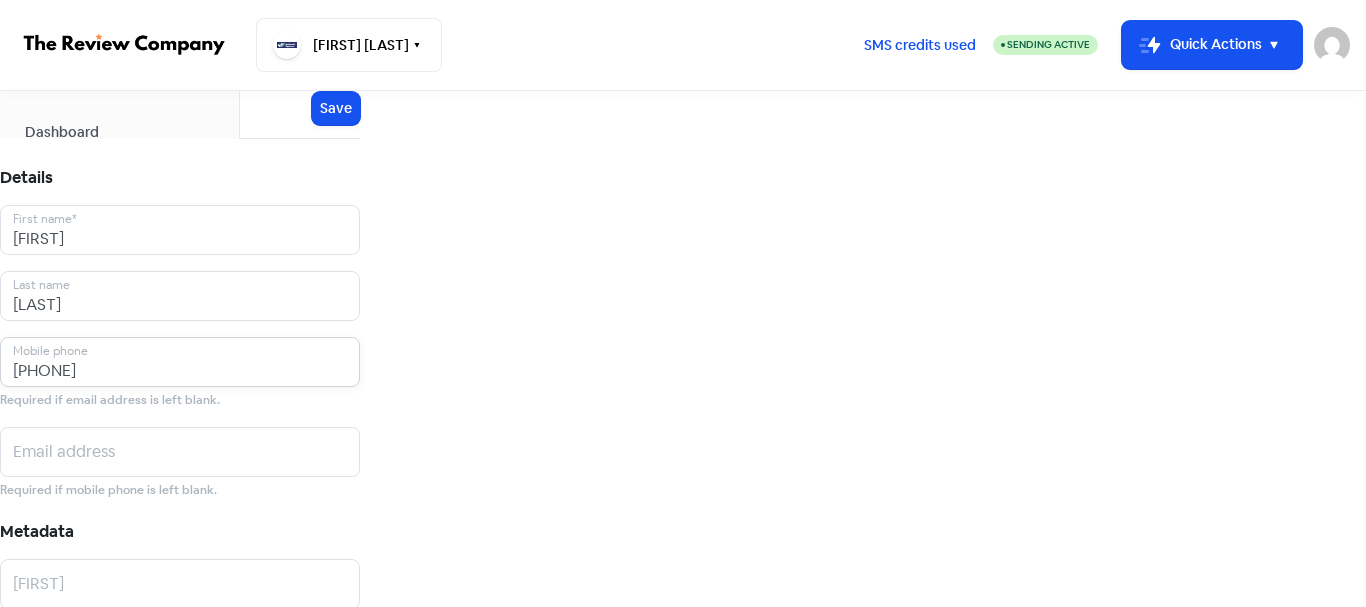 type on "[PHONE]" 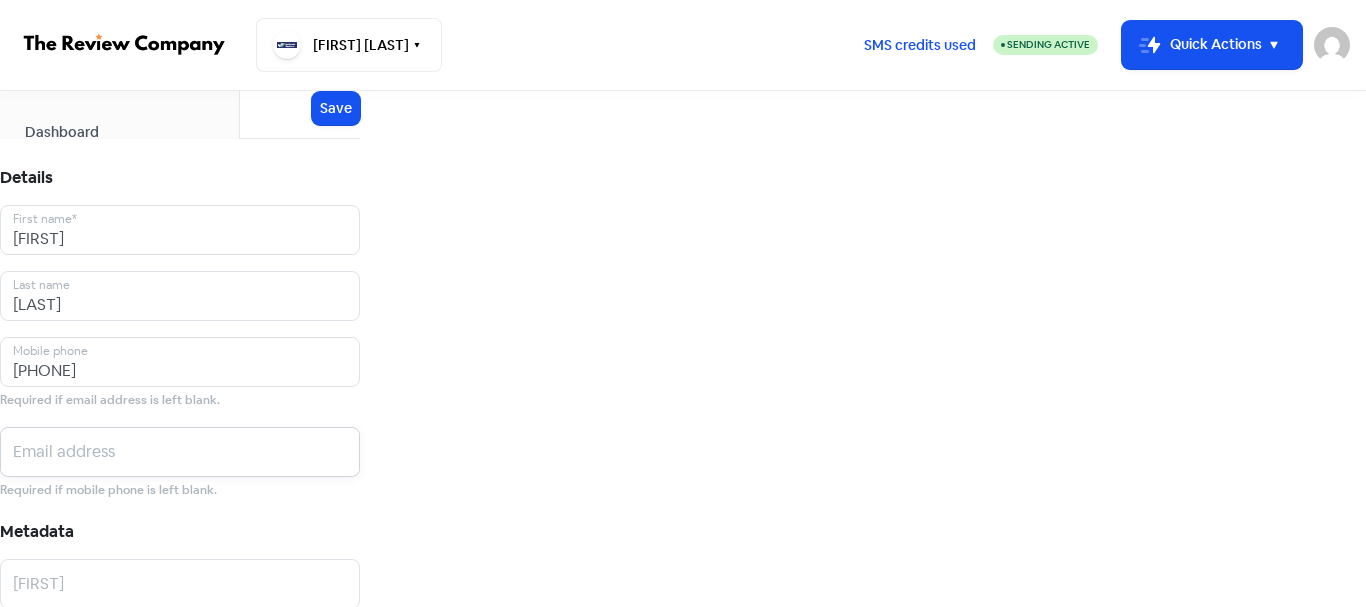 click at bounding box center (180, 230) 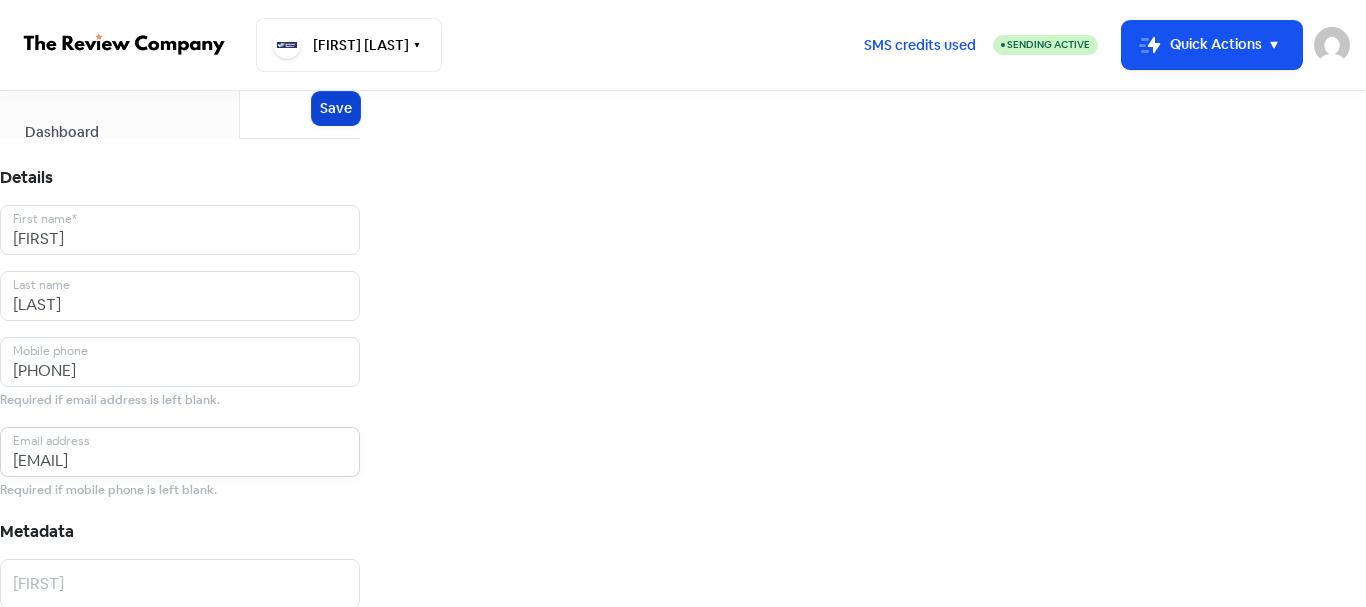 type on "[EMAIL]" 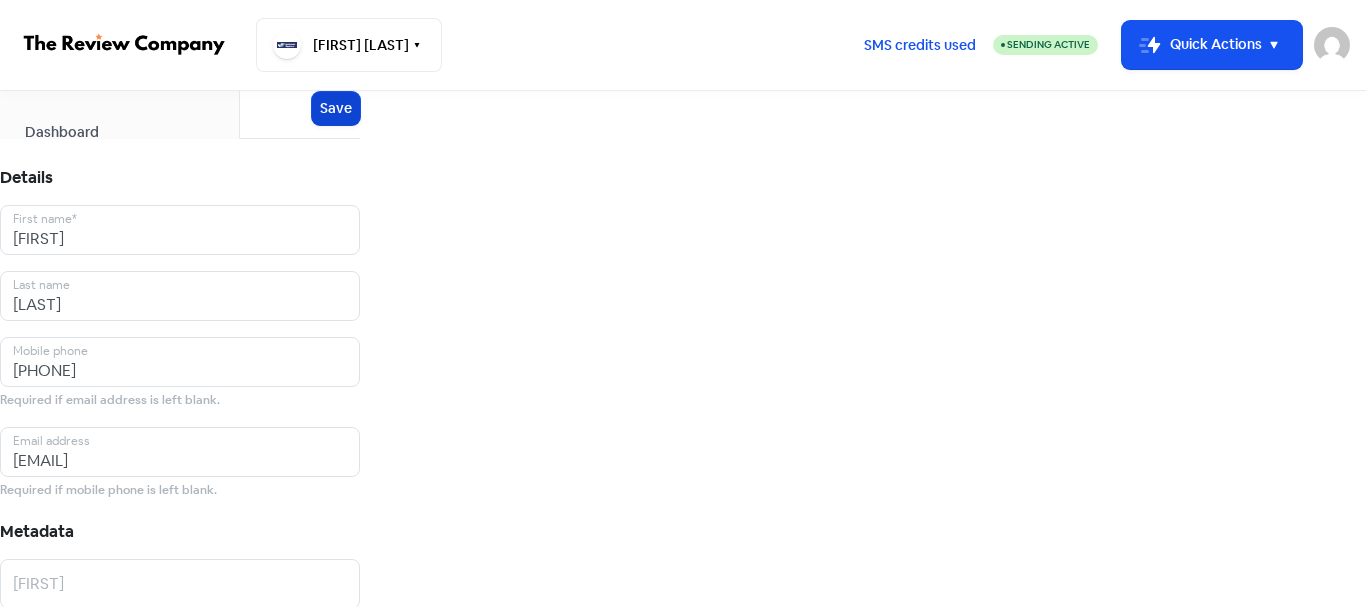 click on "Save" at bounding box center (336, 108) 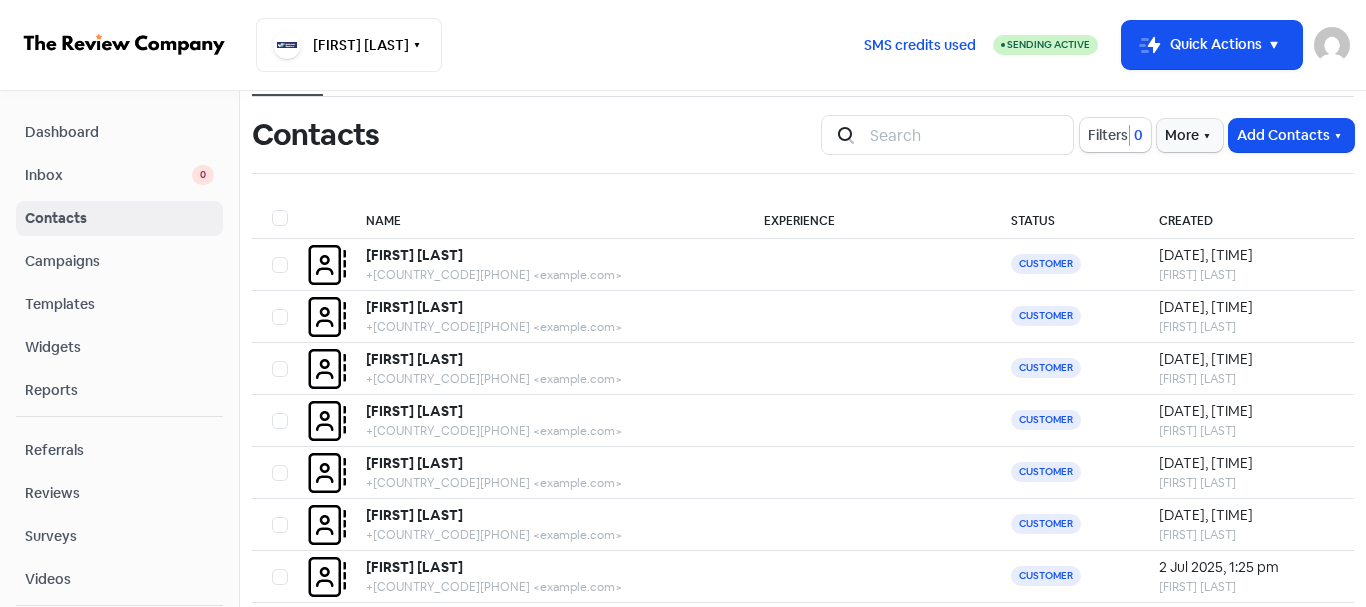 scroll, scrollTop: 0, scrollLeft: 0, axis: both 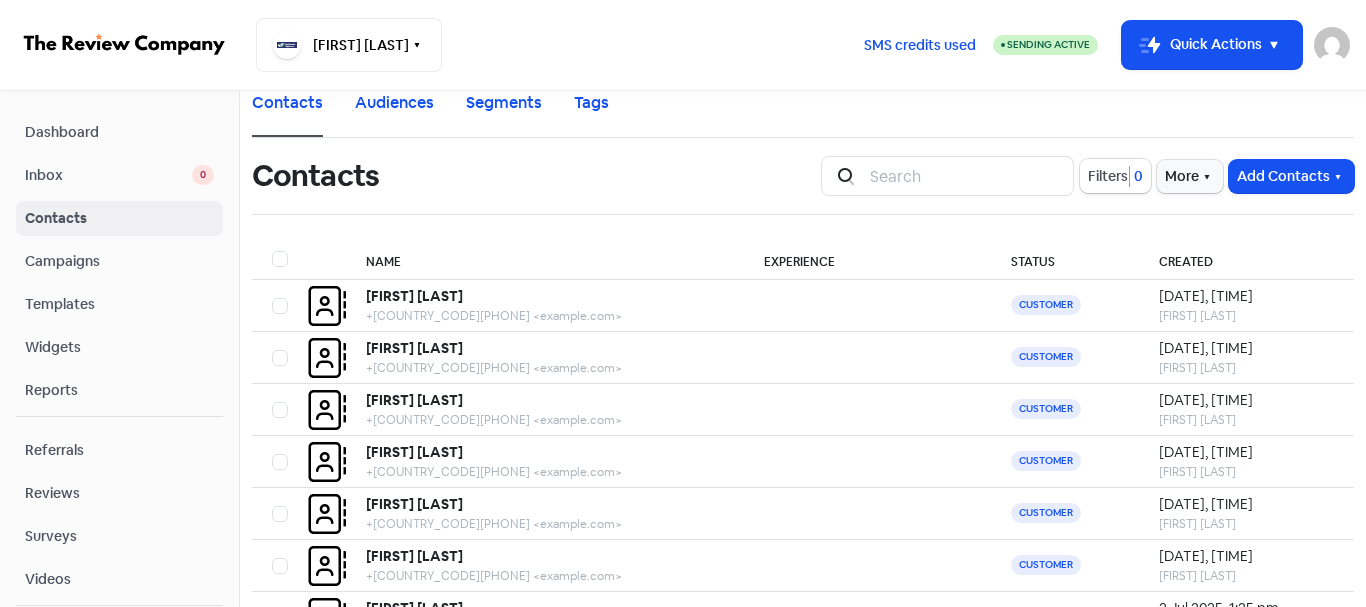 drag, startPoint x: 103, startPoint y: 127, endPoint x: 162, endPoint y: 2, distance: 138.22446 